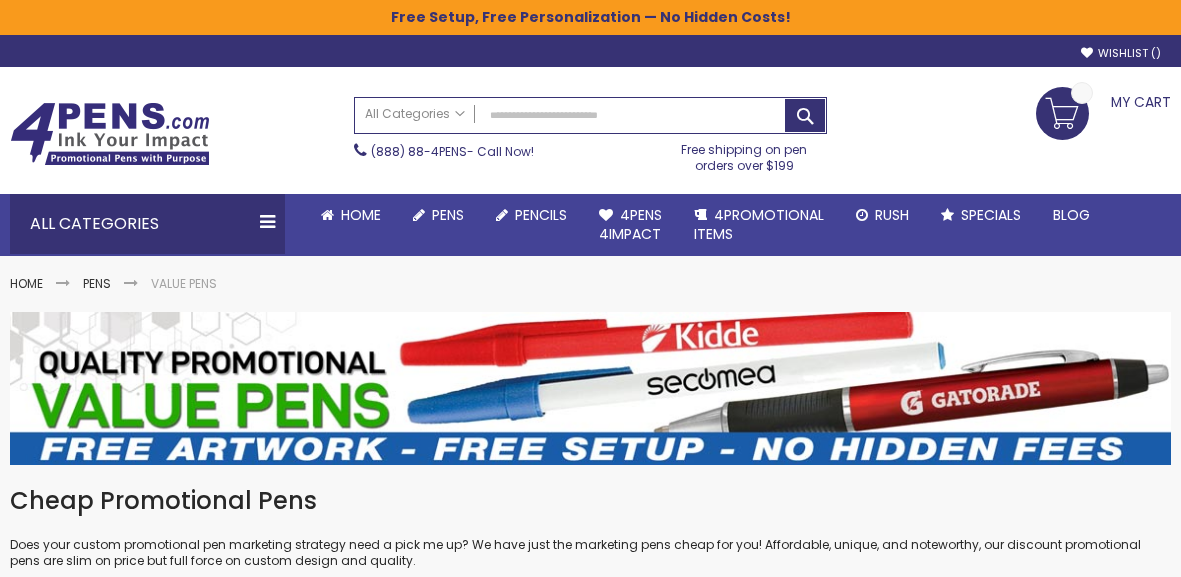 scroll, scrollTop: 0, scrollLeft: 0, axis: both 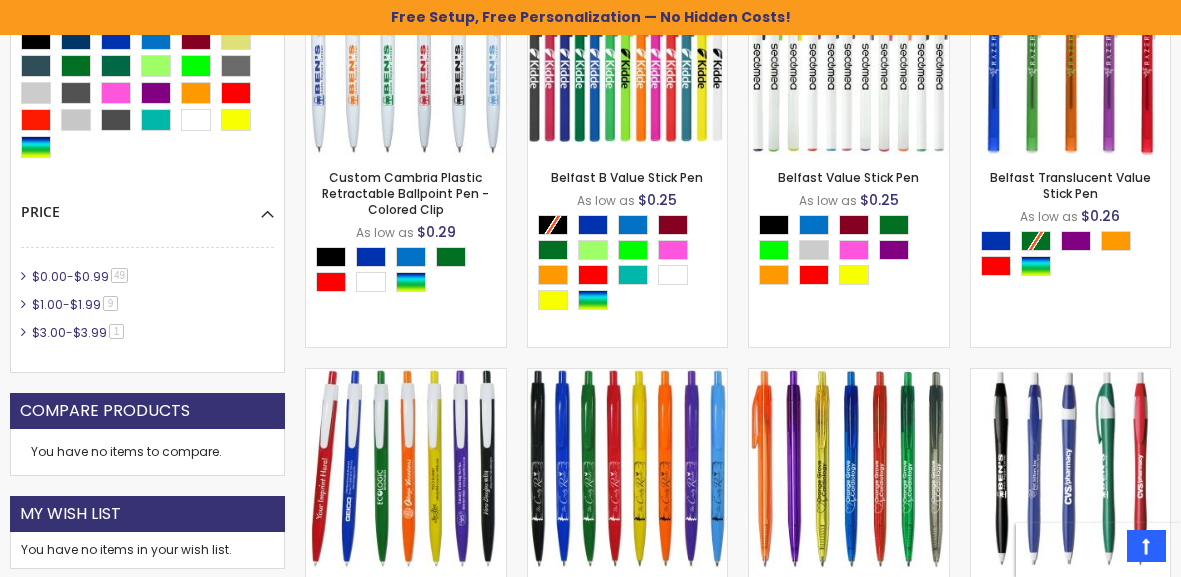 click on "Compare Products" at bounding box center (147, 411) 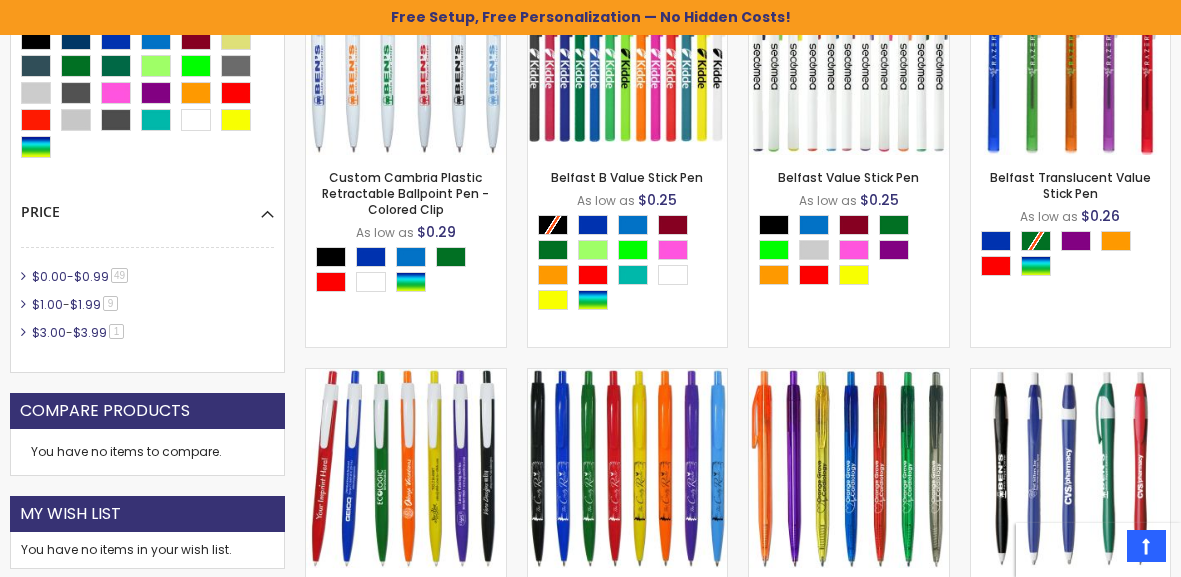click on "$0.00" at bounding box center [49, 276] 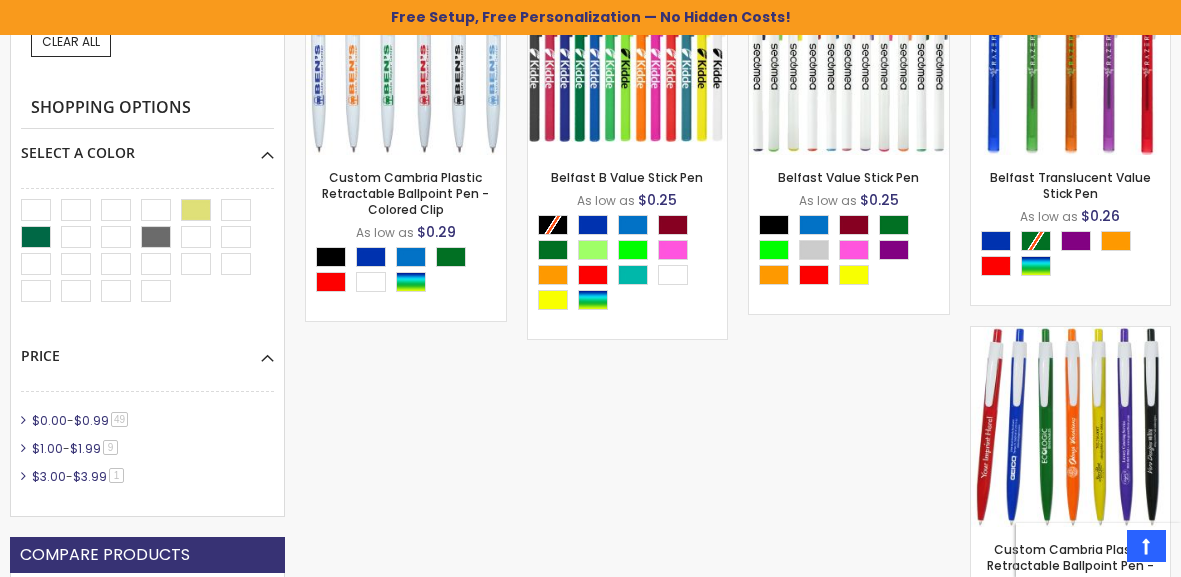 click on "Custom Cambria Plastic Retractable Ballpoint Pen - Colored Clip
As low as
$0.29
- ***   +" at bounding box center (738, 1636) 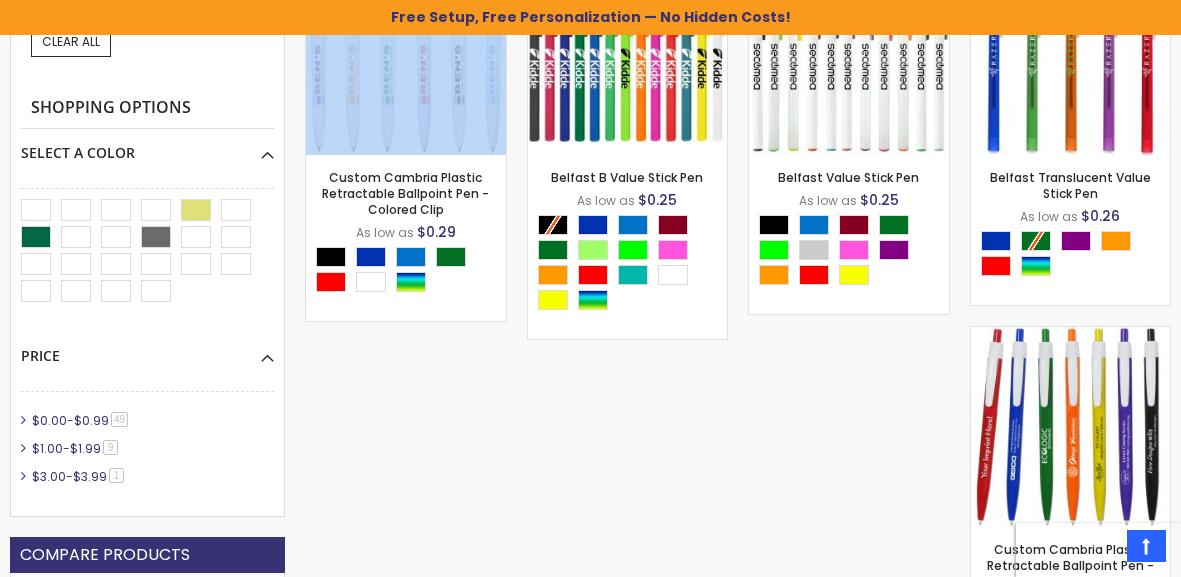 click on "Custom Cambria Plastic Retractable Ballpoint Pen - Colored Clip
As low as
$0.29
- ***   +" at bounding box center (738, 1636) 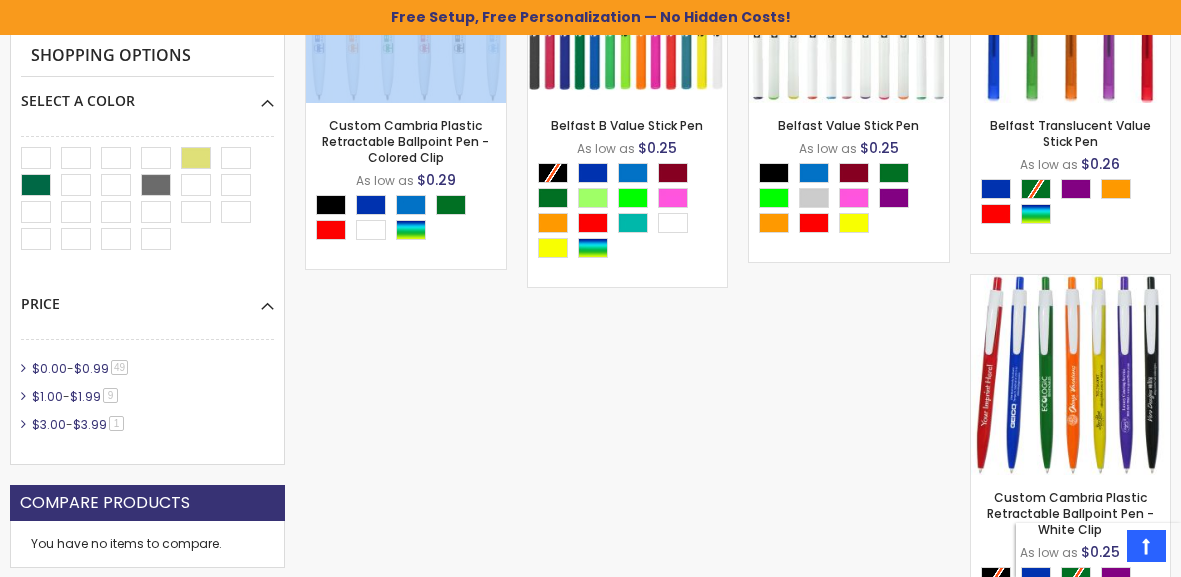 scroll, scrollTop: 800, scrollLeft: 0, axis: vertical 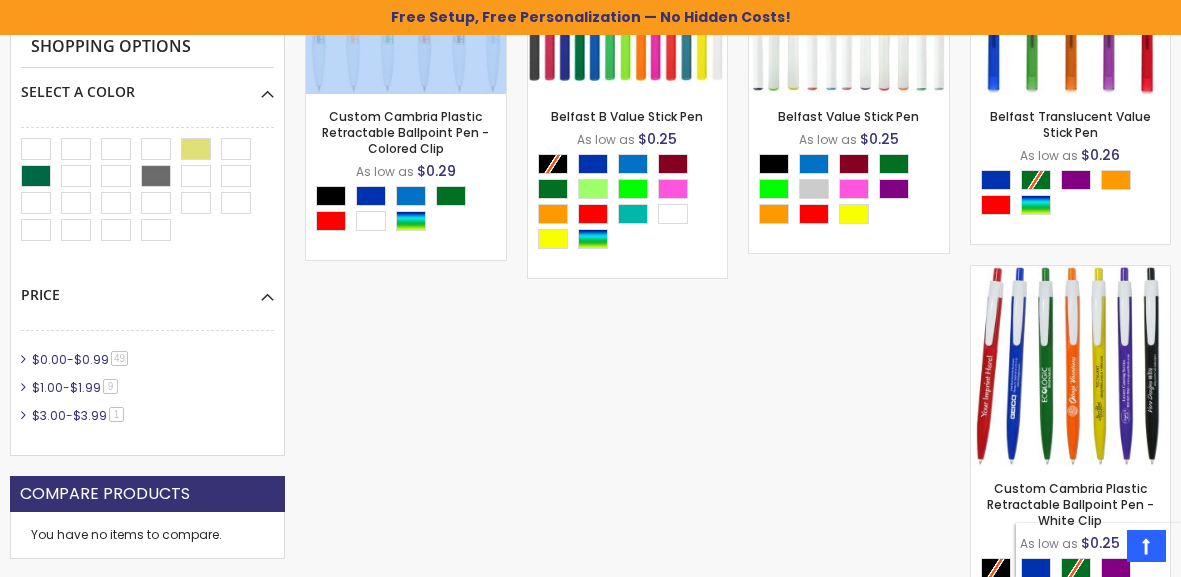 click on "$0.00  -  $0.99
49 item" at bounding box center (81, 359) 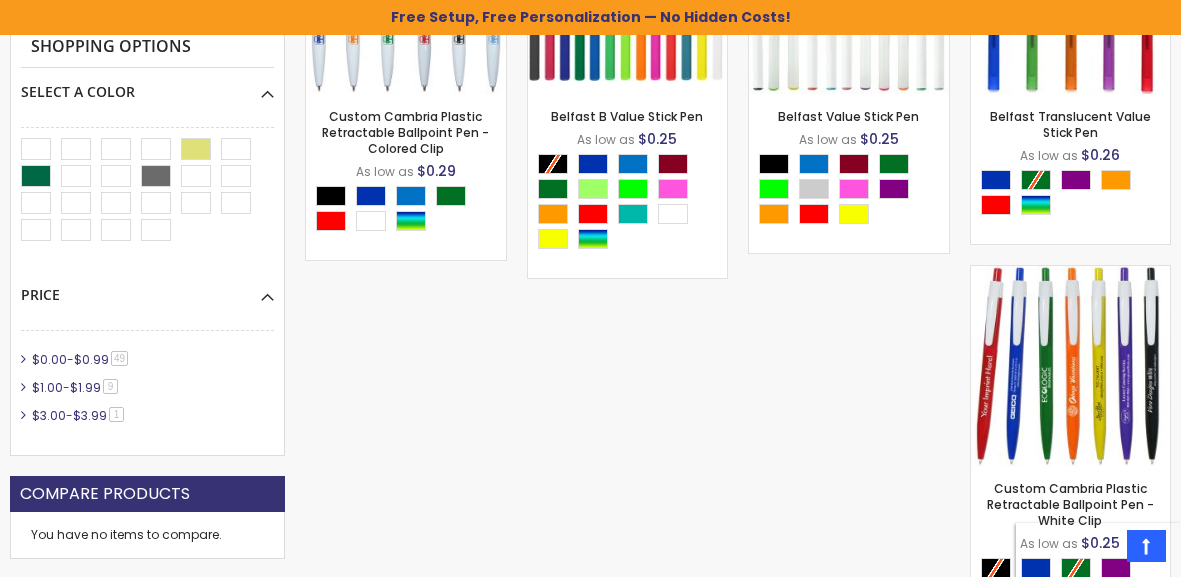 click on "$0.00  -  $0.99
49 item" at bounding box center (81, 359) 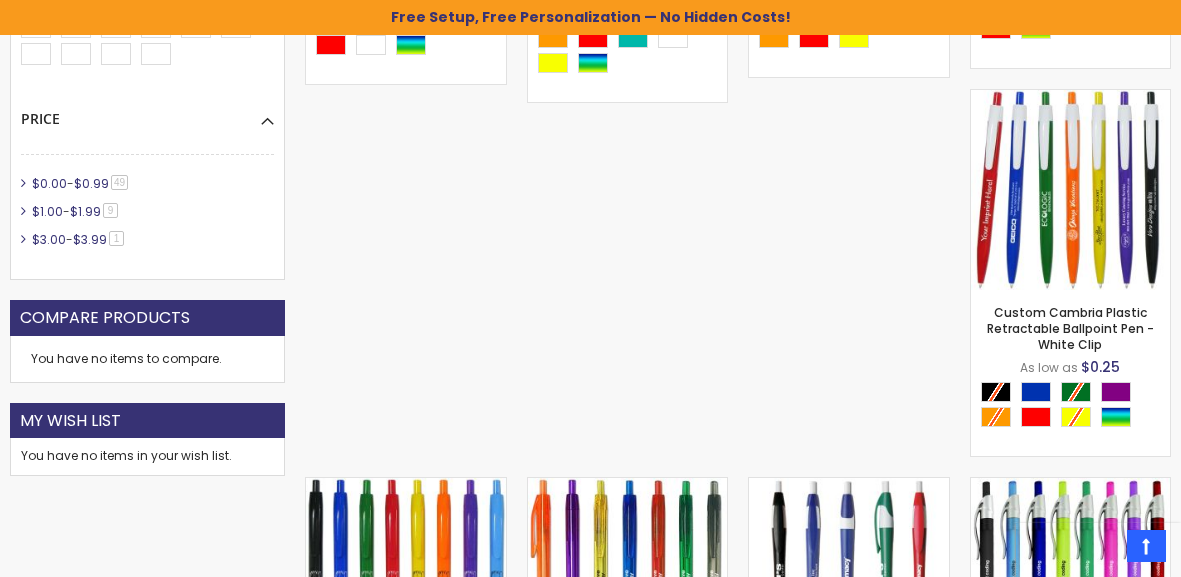 scroll, scrollTop: 979, scrollLeft: 0, axis: vertical 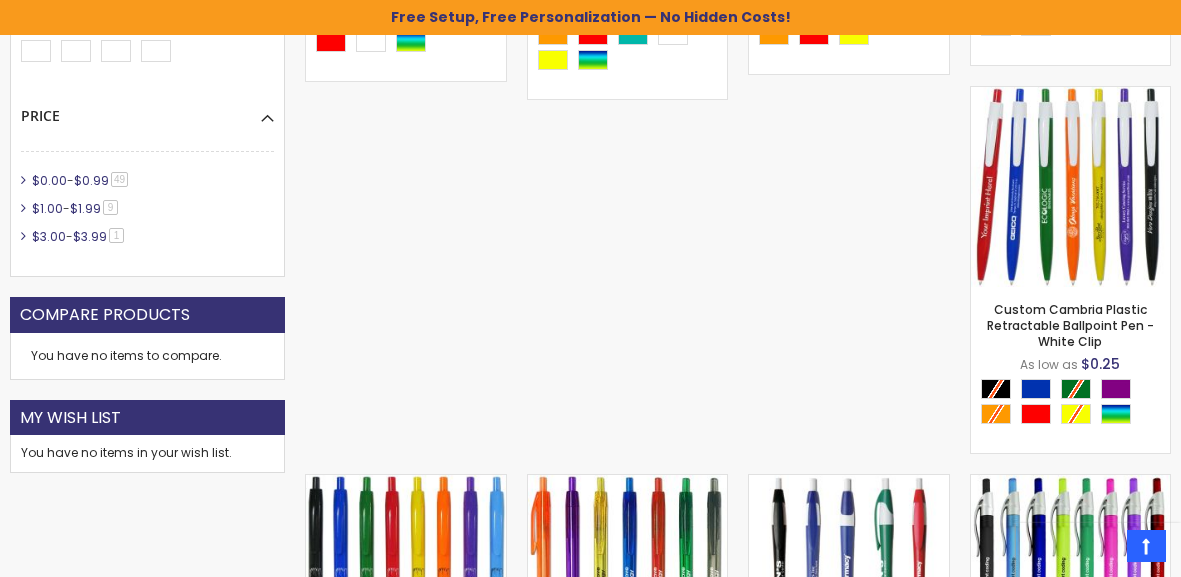 click on "My Wish List" at bounding box center [70, 418] 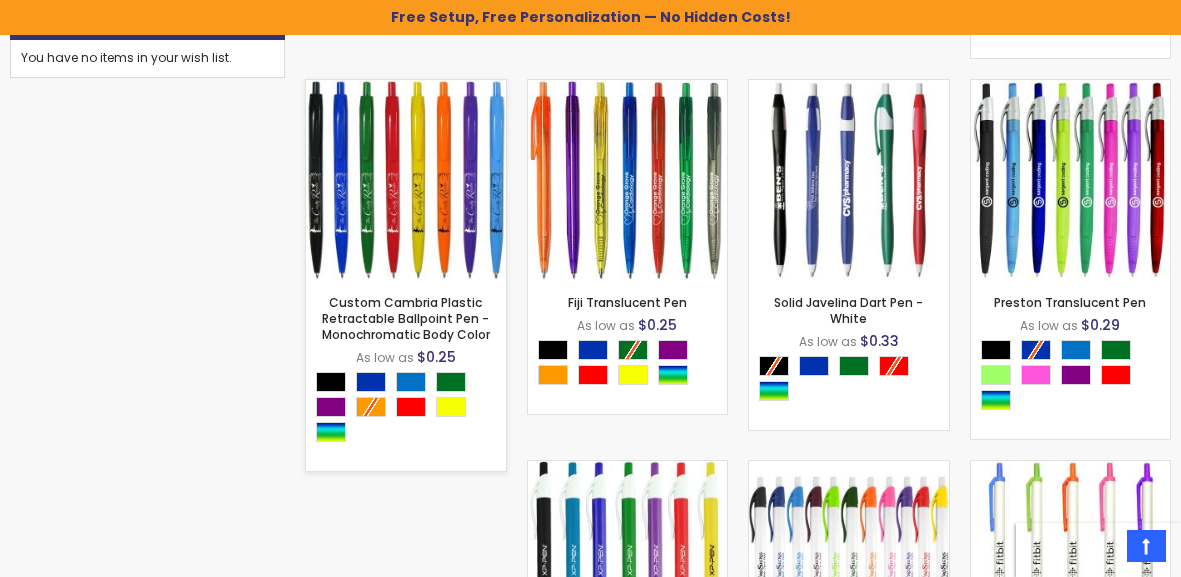scroll, scrollTop: 1380, scrollLeft: 0, axis: vertical 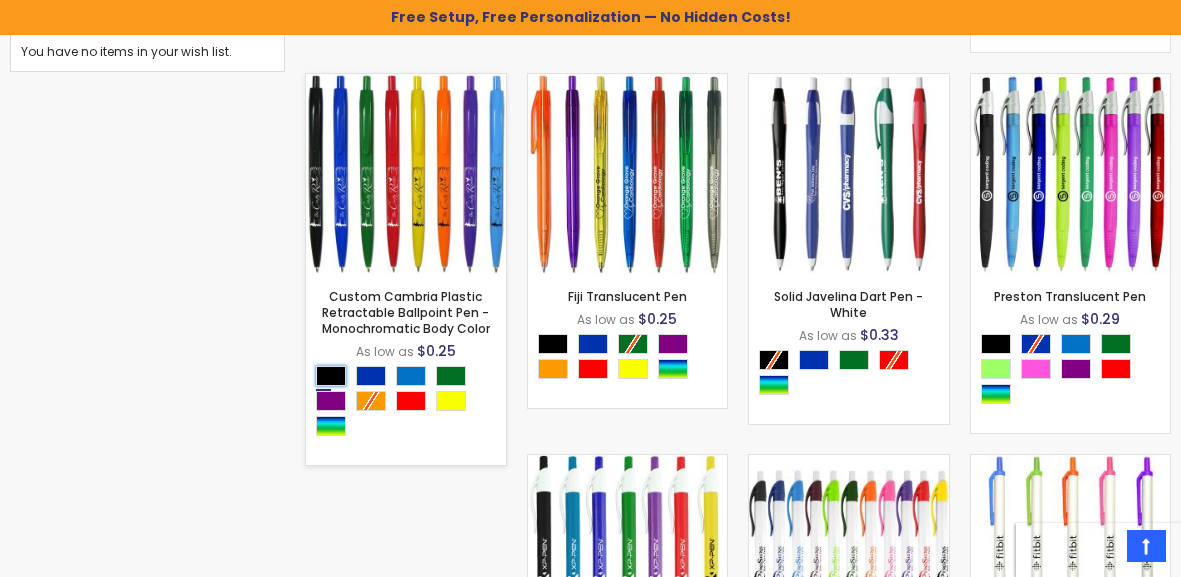 click at bounding box center [331, 376] 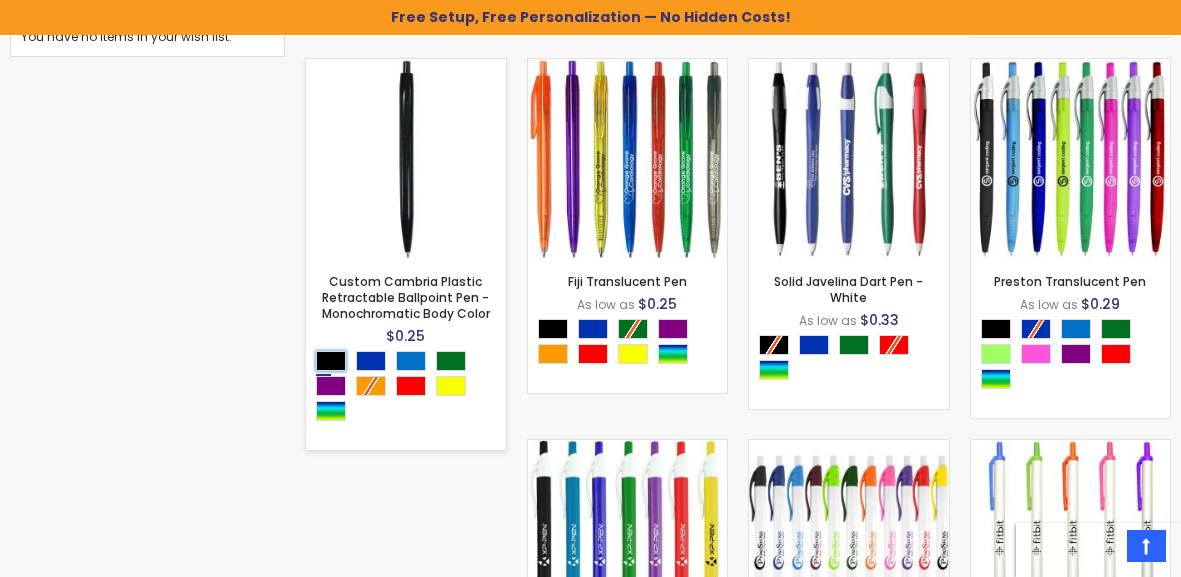 scroll, scrollTop: 1399, scrollLeft: 0, axis: vertical 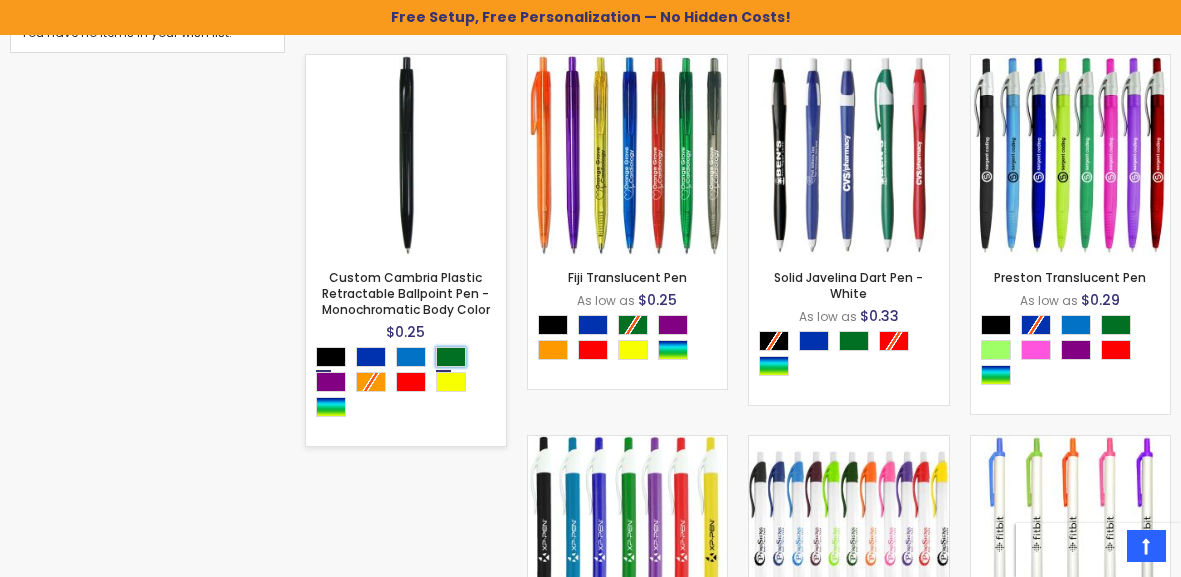 click at bounding box center [451, 357] 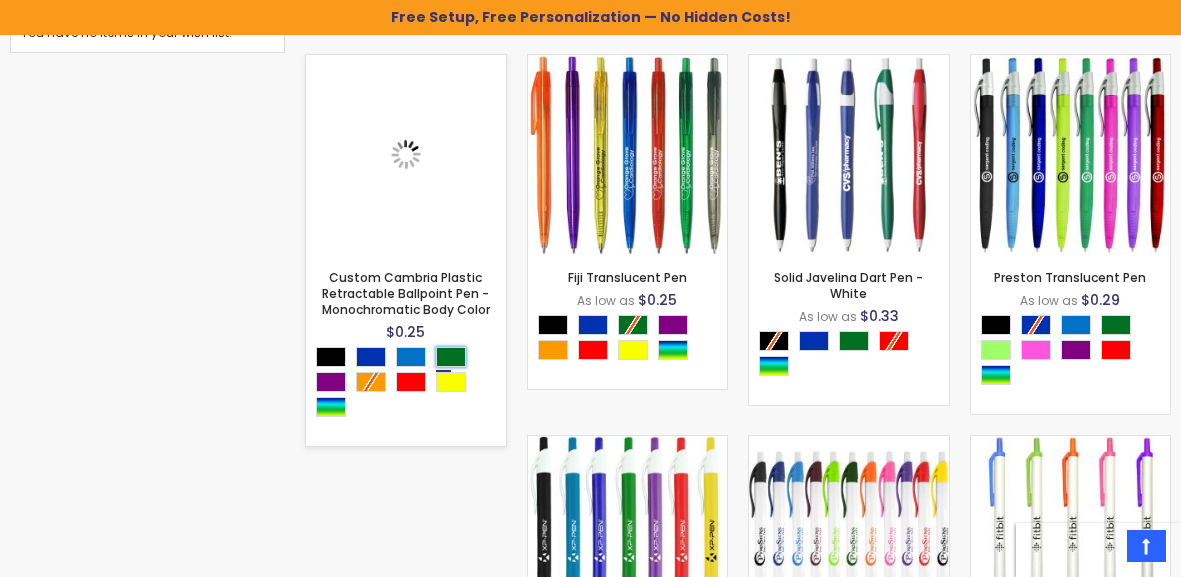 click at bounding box center [451, 357] 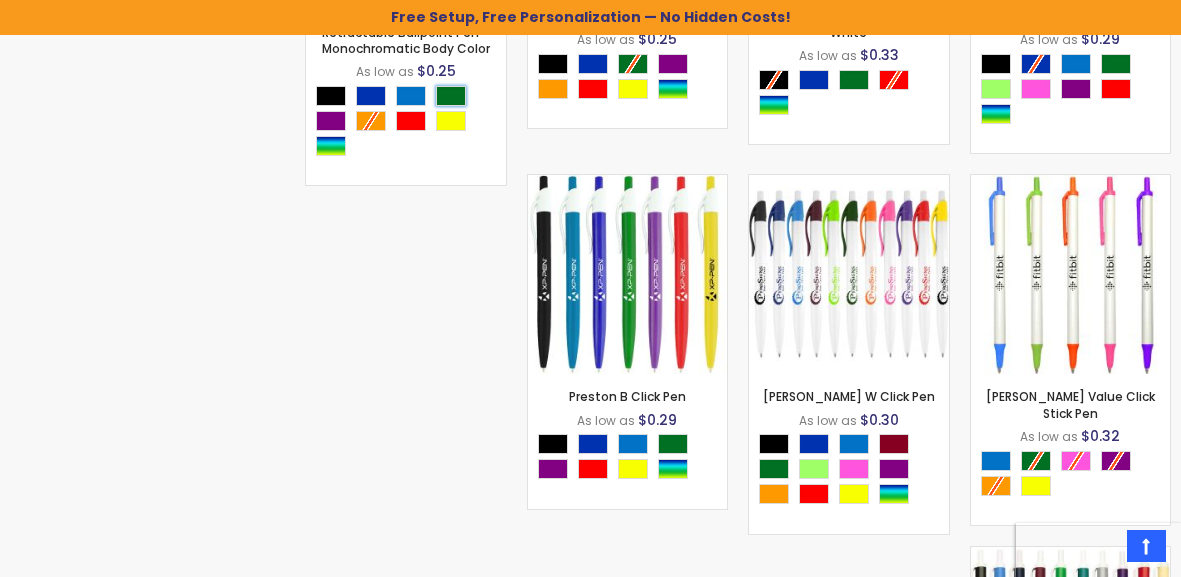scroll, scrollTop: 1679, scrollLeft: 0, axis: vertical 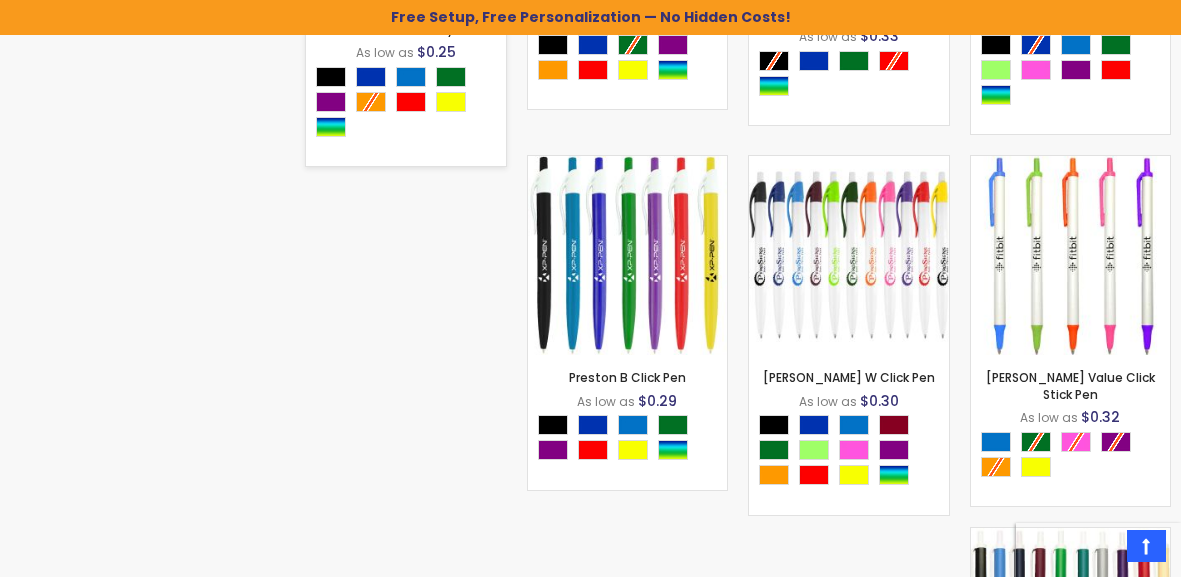 click on "Custom Cambria Plastic Retractable Ballpoint Pen - Monochromatic Body Color
As low as
$0.25
-
***
+" at bounding box center [405, 71] 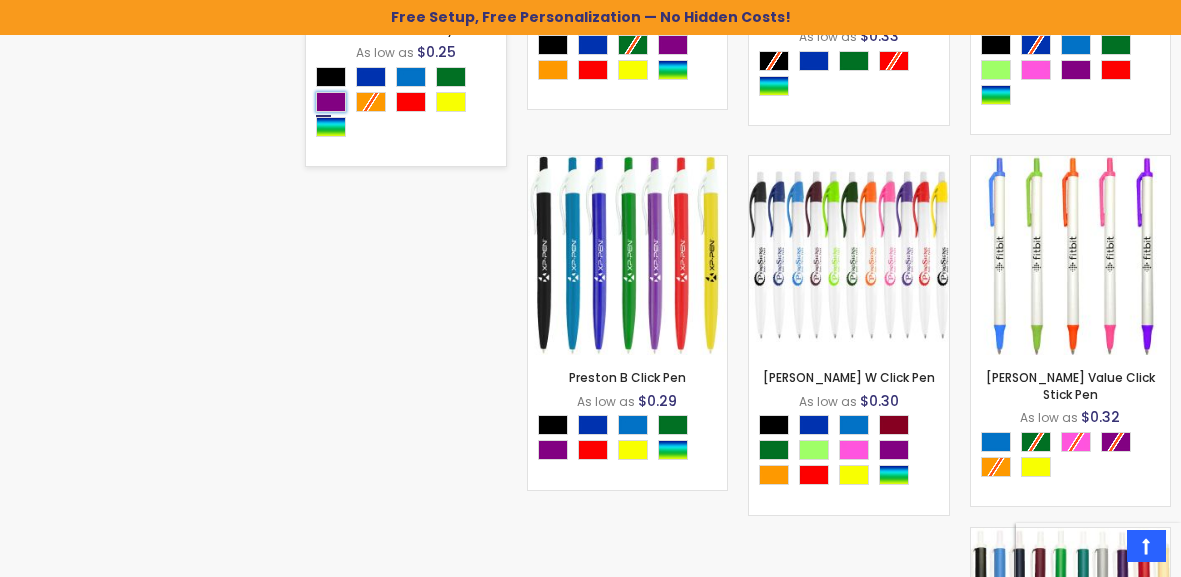 click at bounding box center [331, 102] 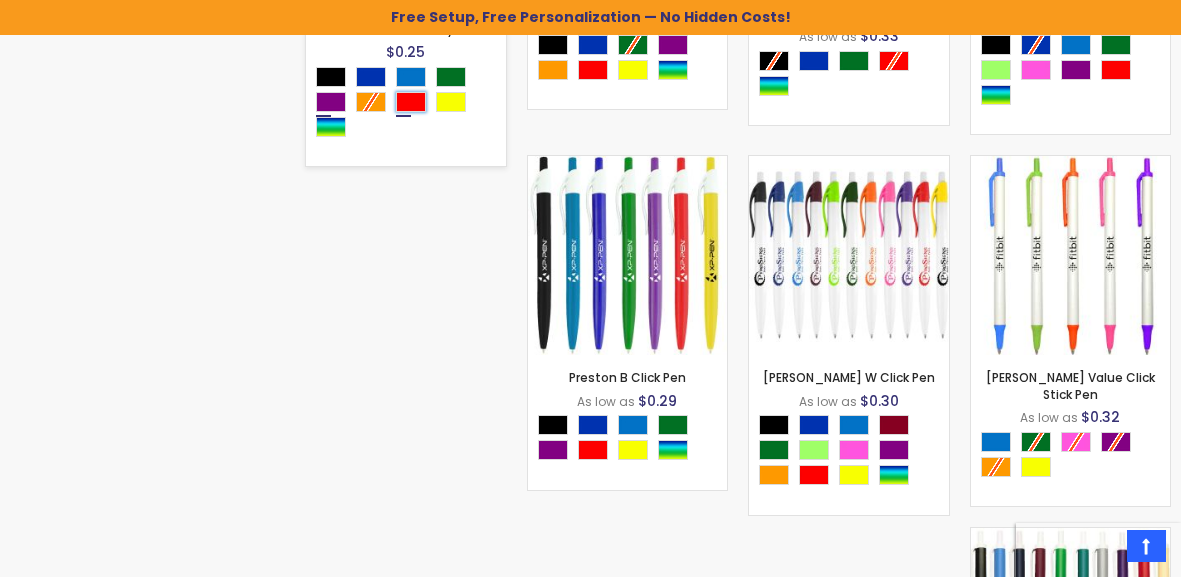 click at bounding box center (411, 102) 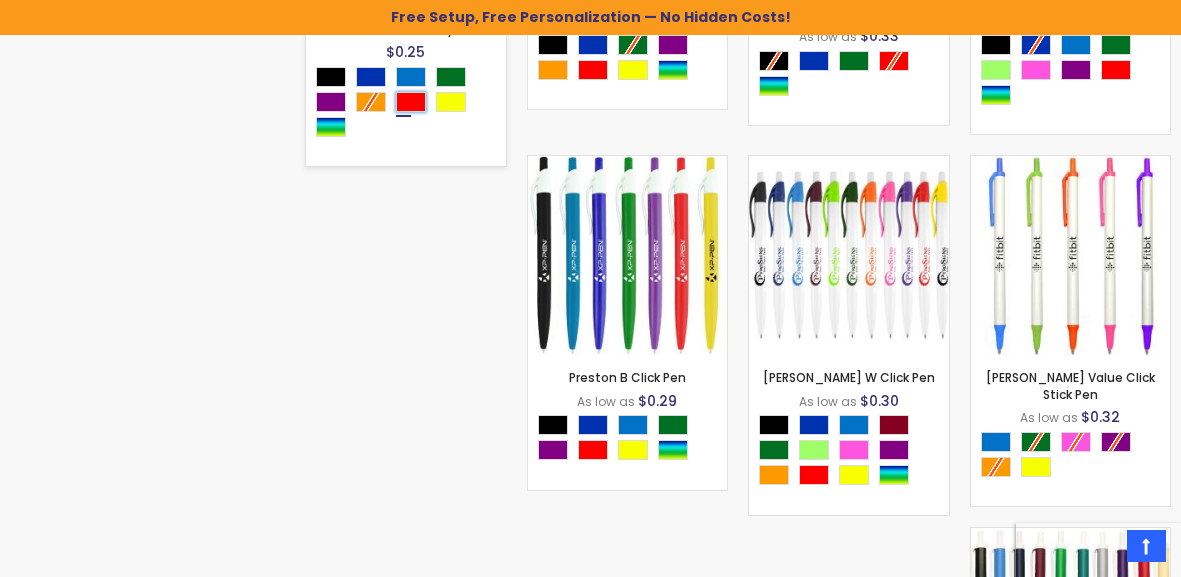 click at bounding box center [411, 102] 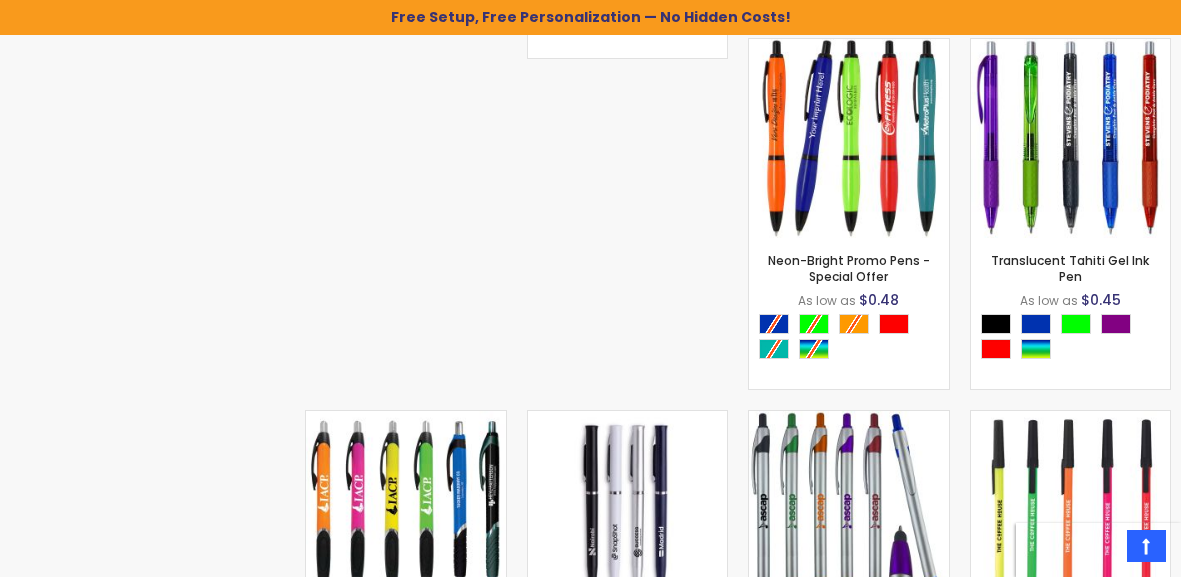 scroll, scrollTop: 4000, scrollLeft: 0, axis: vertical 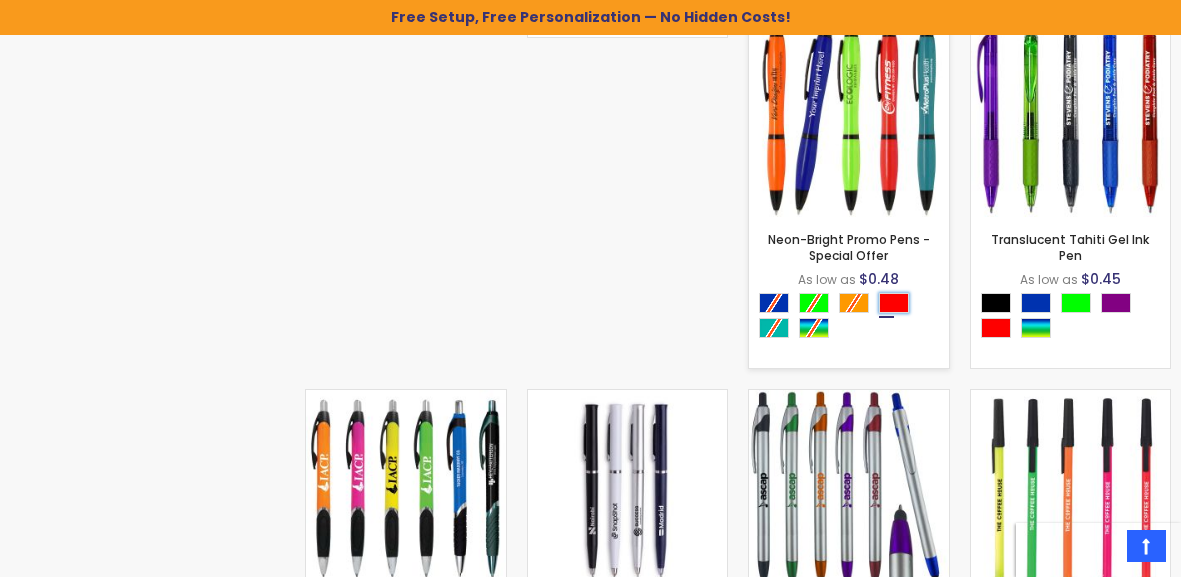 click at bounding box center (894, 303) 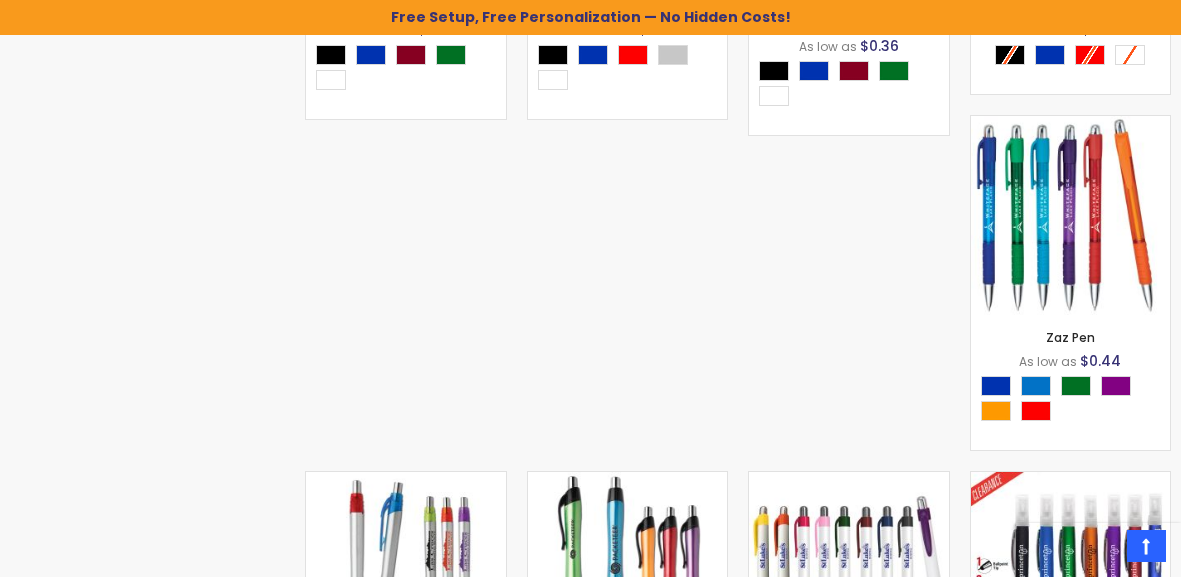 scroll, scrollTop: 4979, scrollLeft: 0, axis: vertical 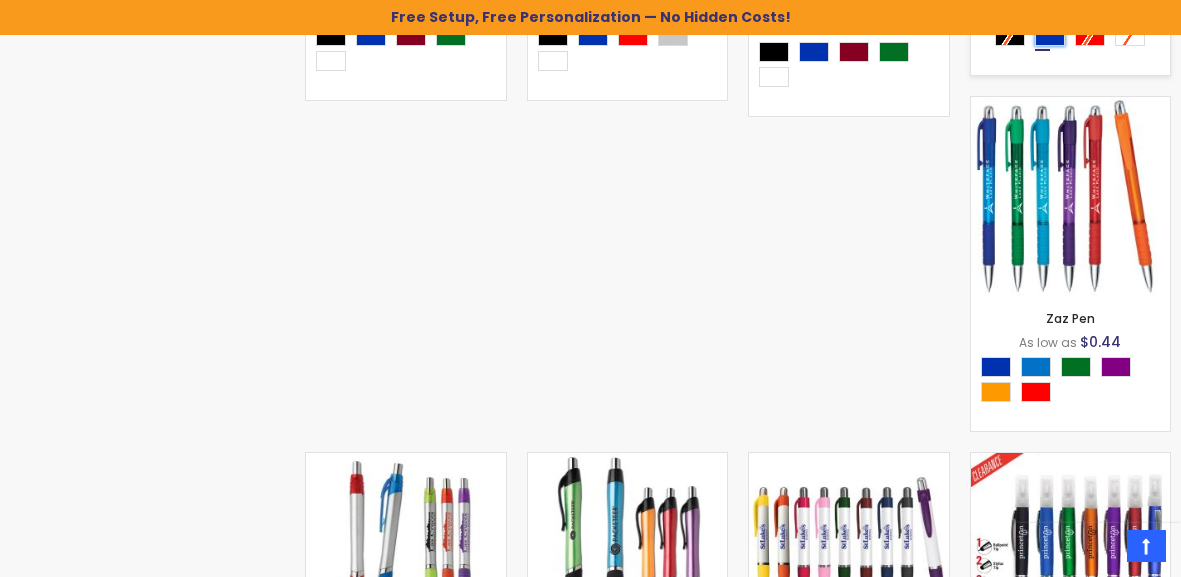click at bounding box center [1050, 36] 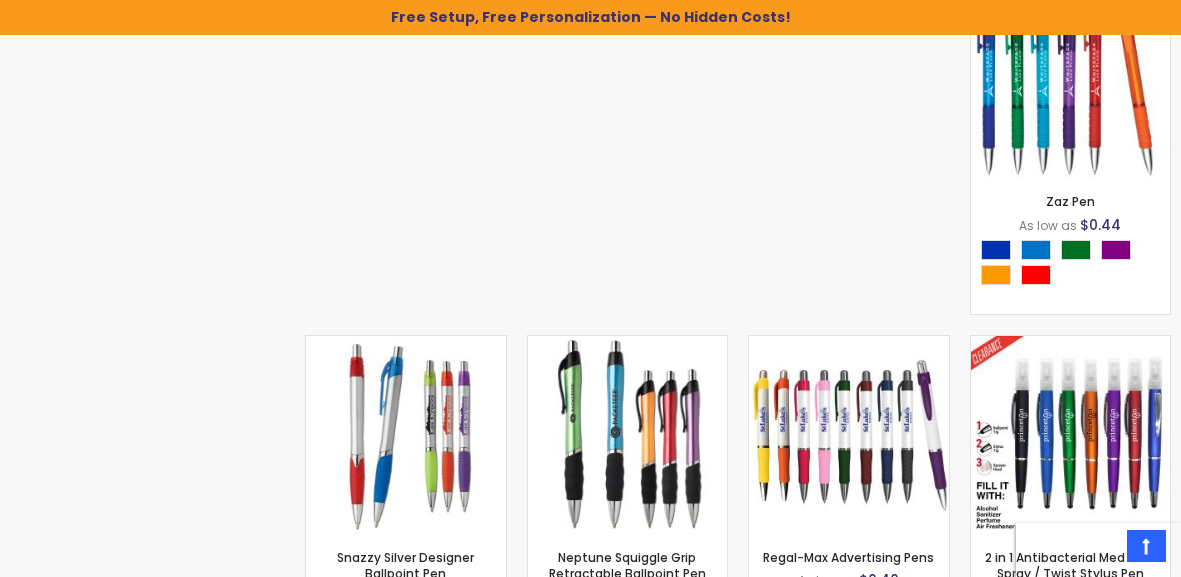 scroll, scrollTop: 5099, scrollLeft: 0, axis: vertical 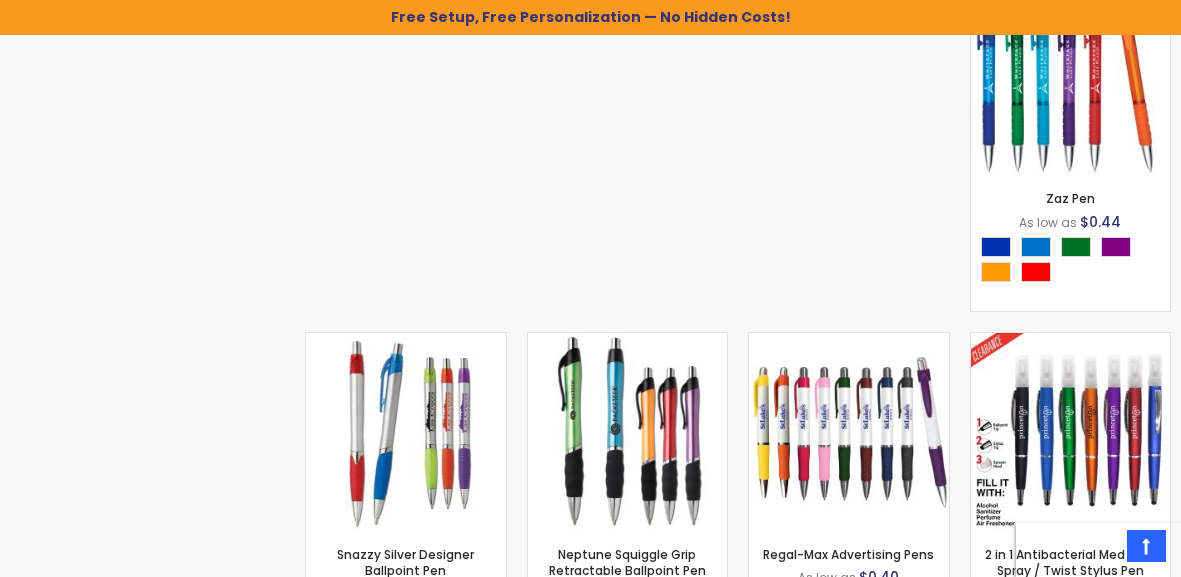 click at bounding box center (553, -84) 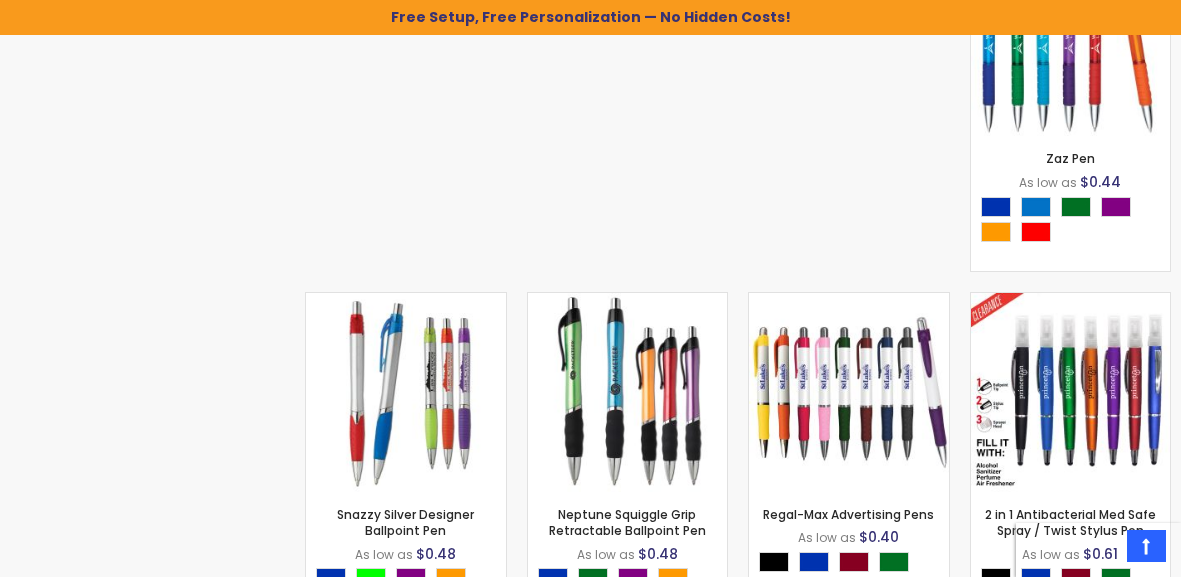 scroll, scrollTop: 5160, scrollLeft: 0, axis: vertical 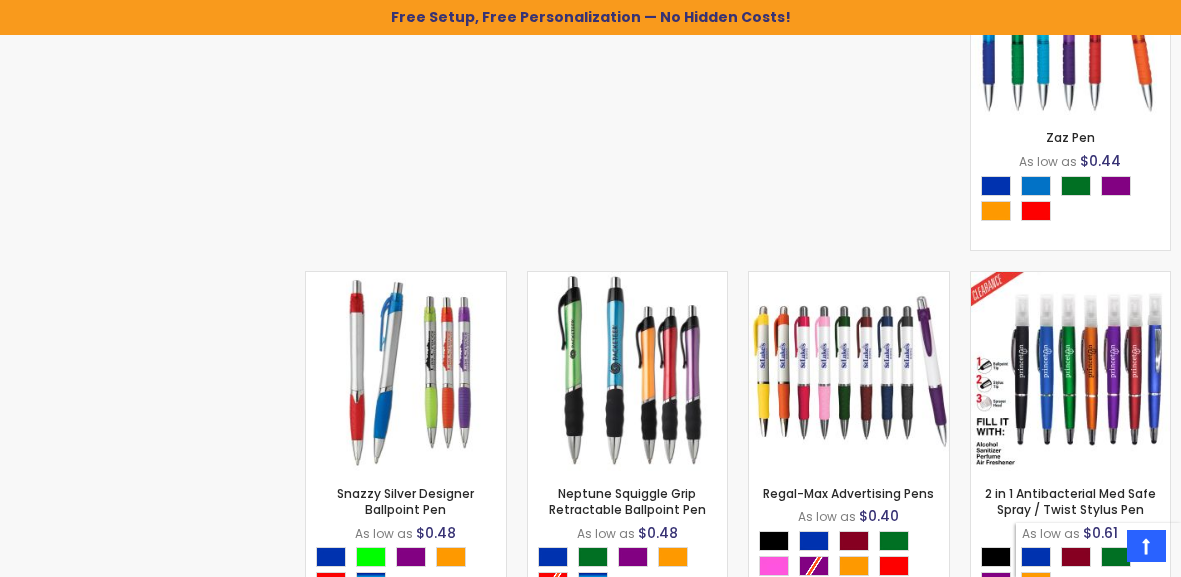 click on "Slim Twist Pens
As low as
$0.35
-
***
+
****" at bounding box center (627, -148) 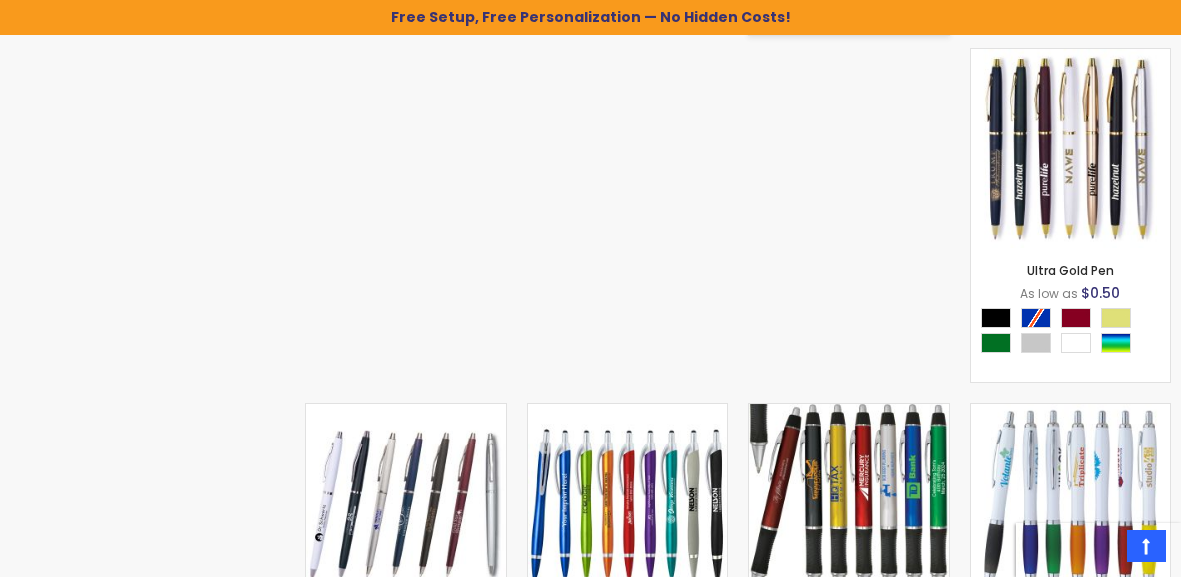 scroll, scrollTop: 5759, scrollLeft: 0, axis: vertical 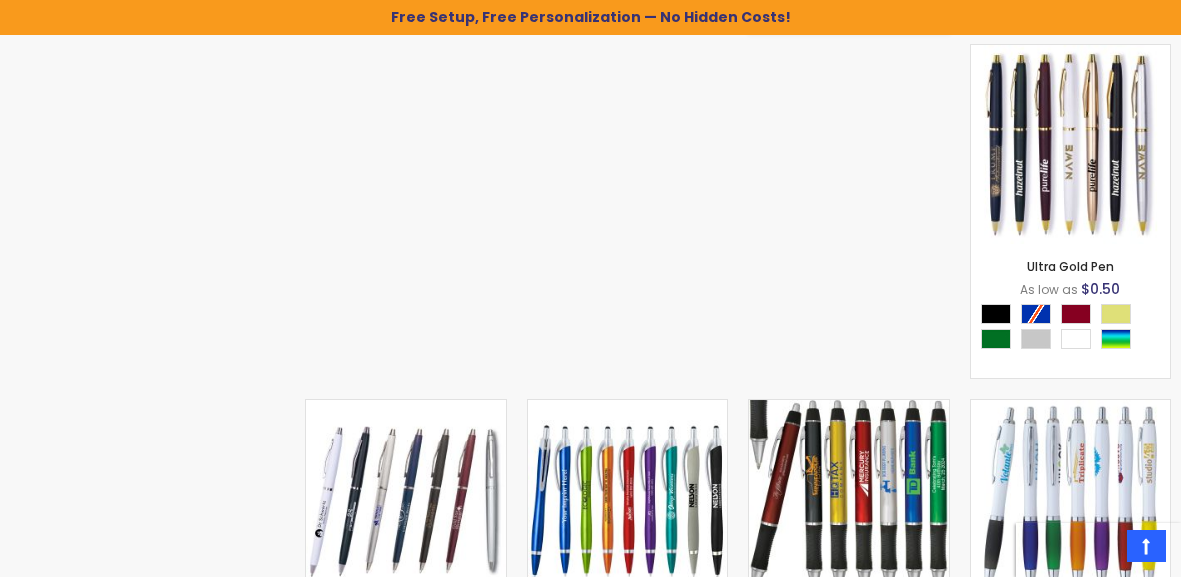 click at bounding box center (814, -58) 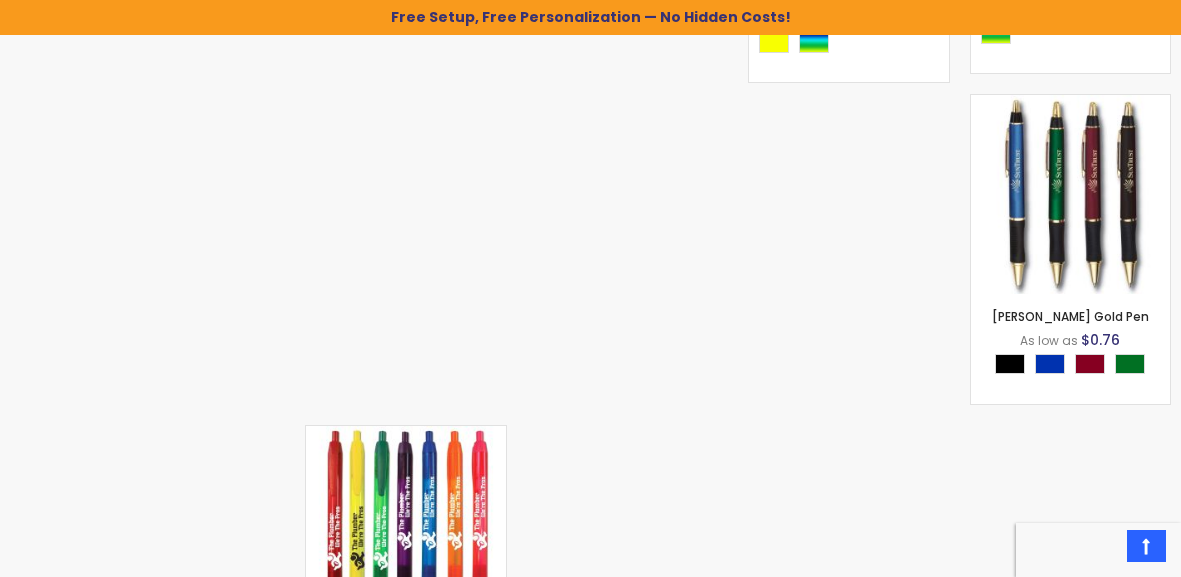 scroll, scrollTop: 6799, scrollLeft: 0, axis: vertical 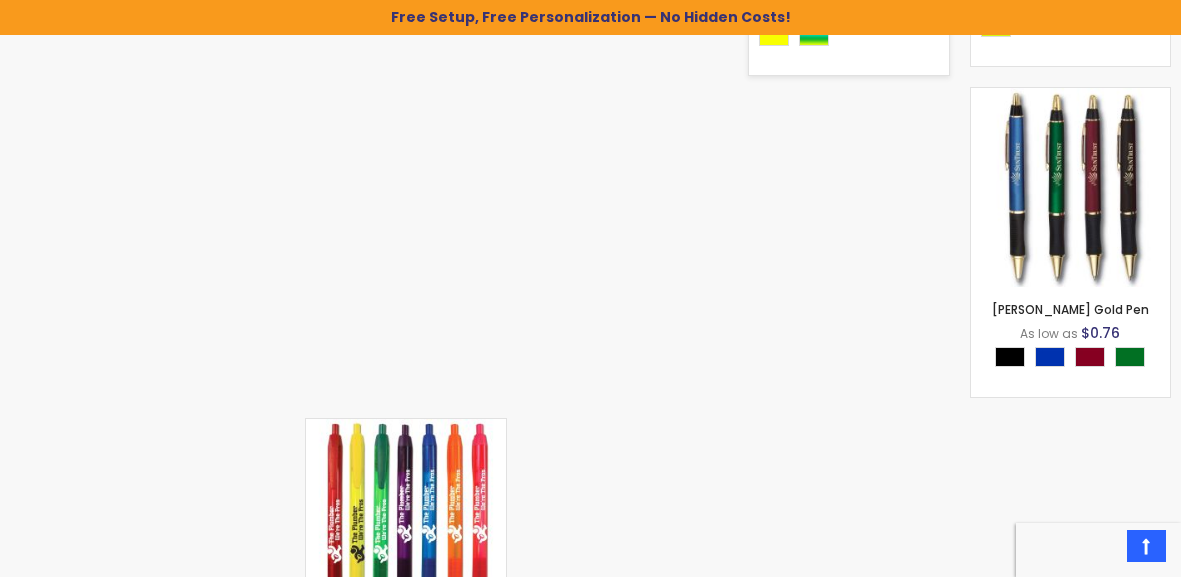 click at bounding box center (894, 11) 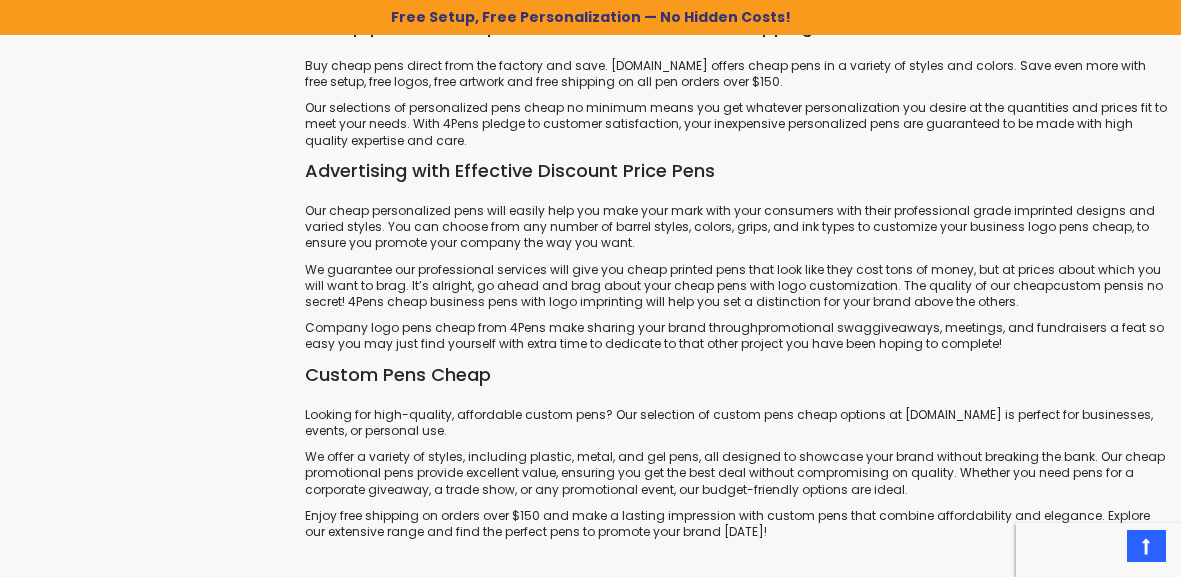 scroll, scrollTop: 7680, scrollLeft: 0, axis: vertical 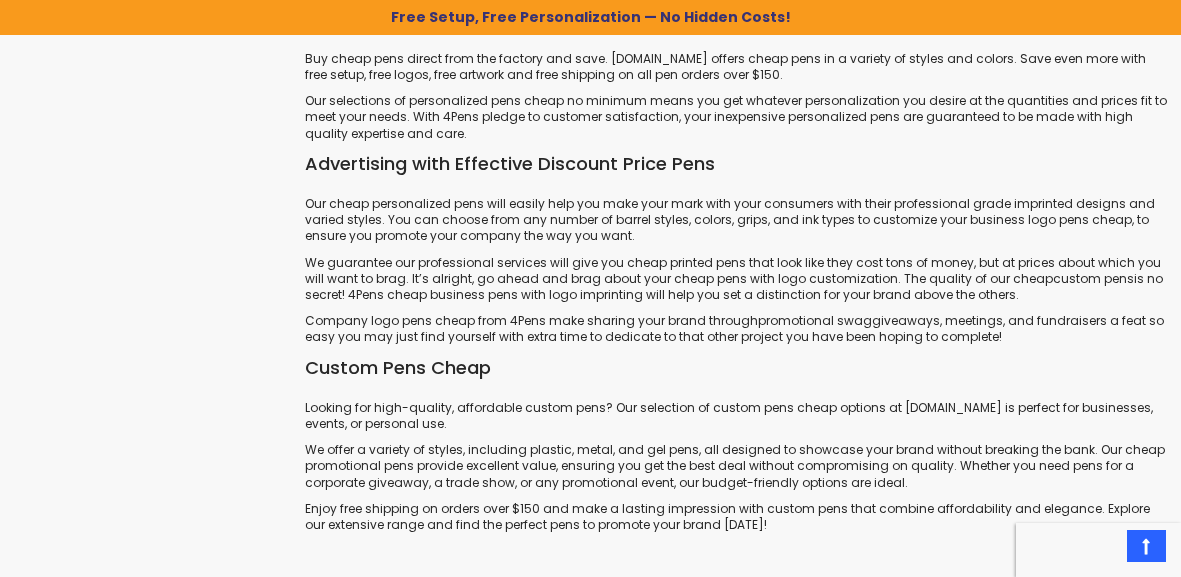 click on "Subscribe" at bounding box center (521, 693) 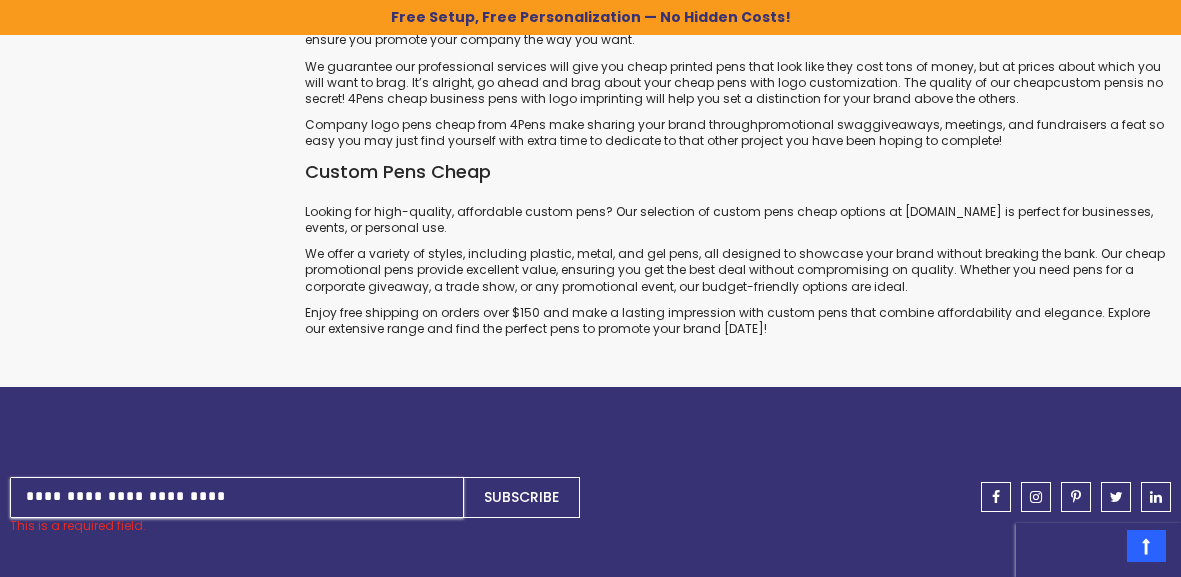scroll, scrollTop: 7880, scrollLeft: 0, axis: vertical 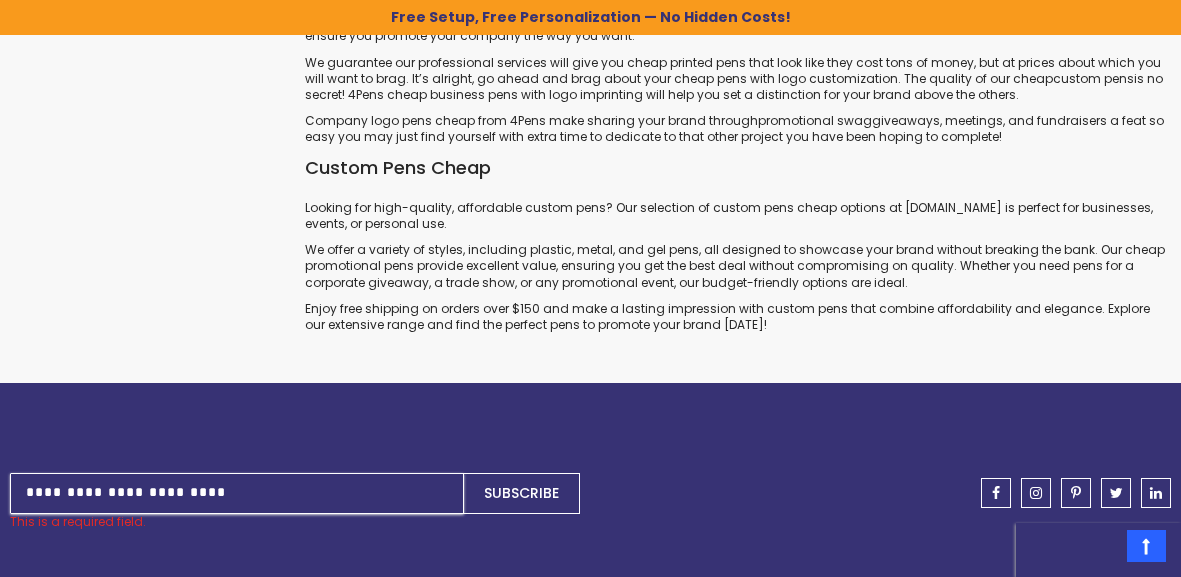 click on "Sign Up for Our Newsletter:" at bounding box center (237, 493) 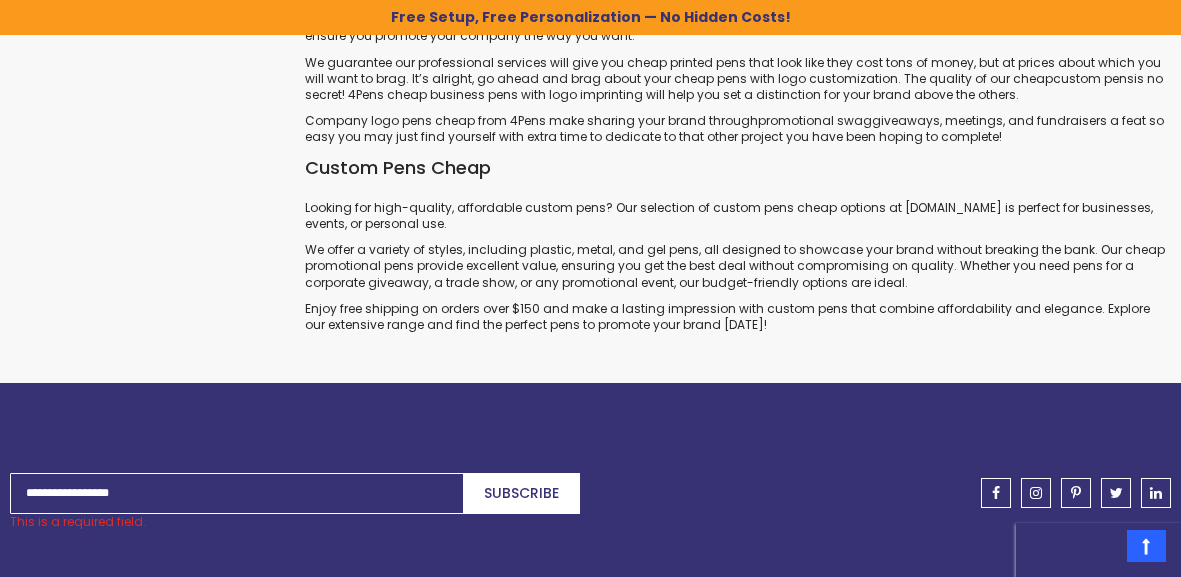 click on "Subscribe" at bounding box center (521, 493) 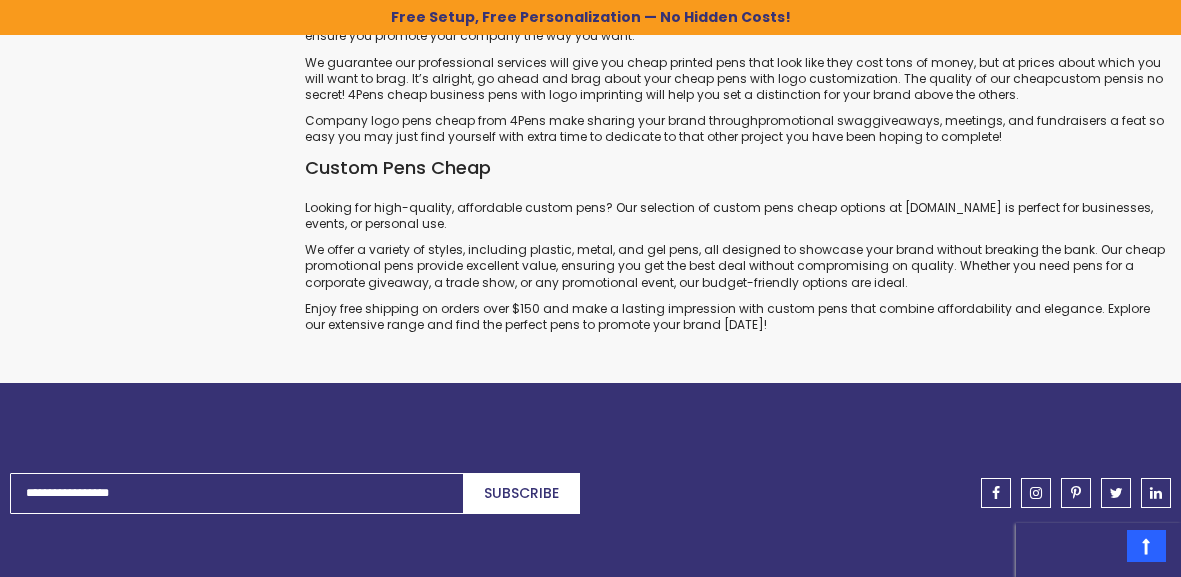 scroll, scrollTop: 800, scrollLeft: 0, axis: vertical 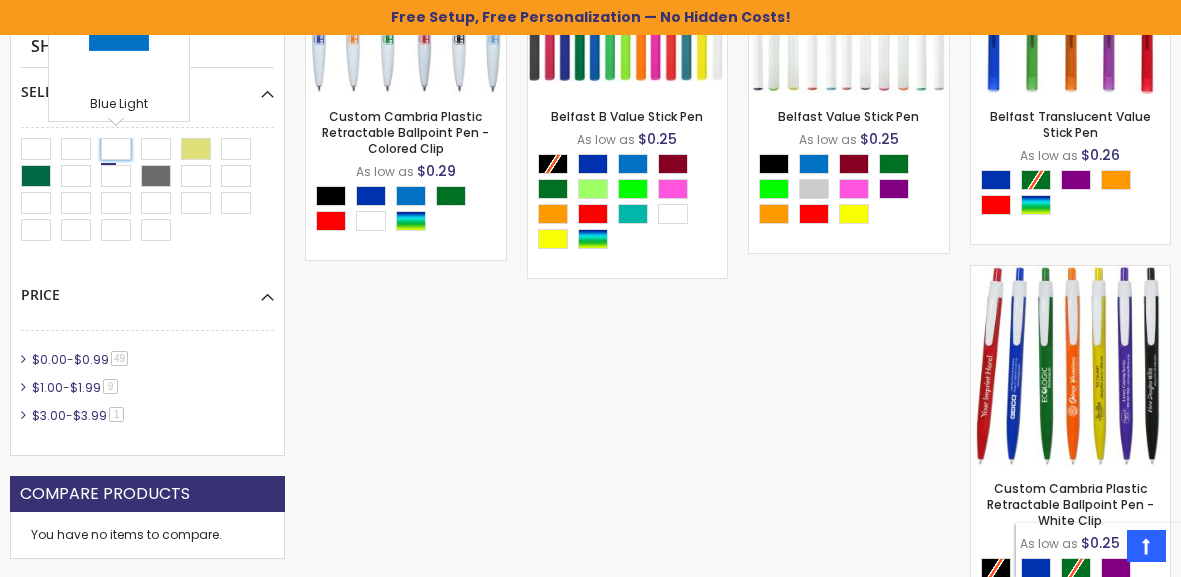 click at bounding box center [116, 149] 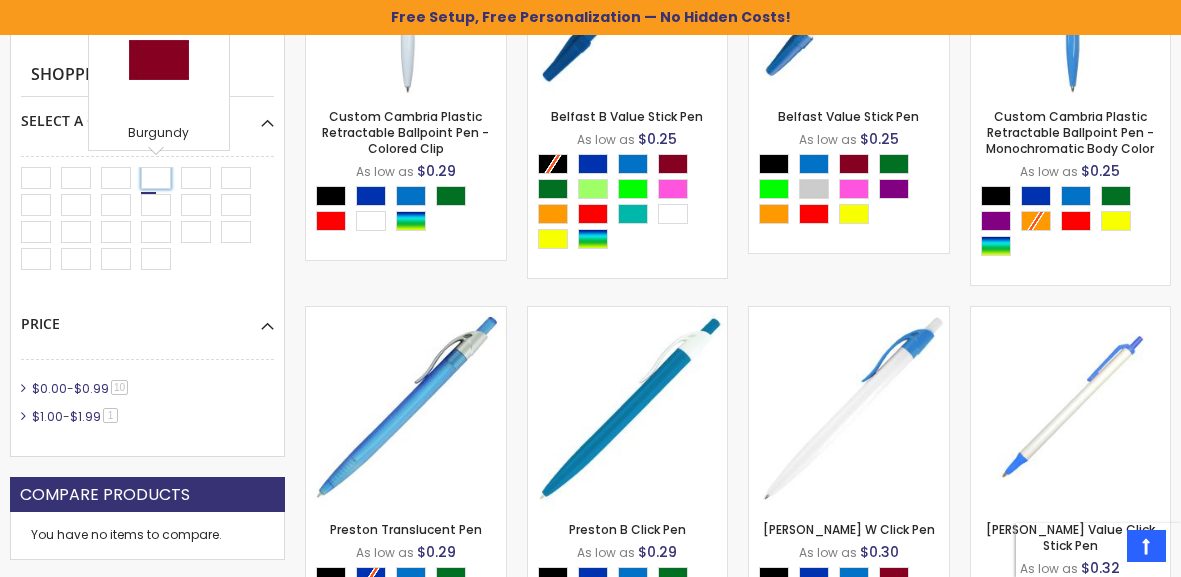 click at bounding box center [156, 178] 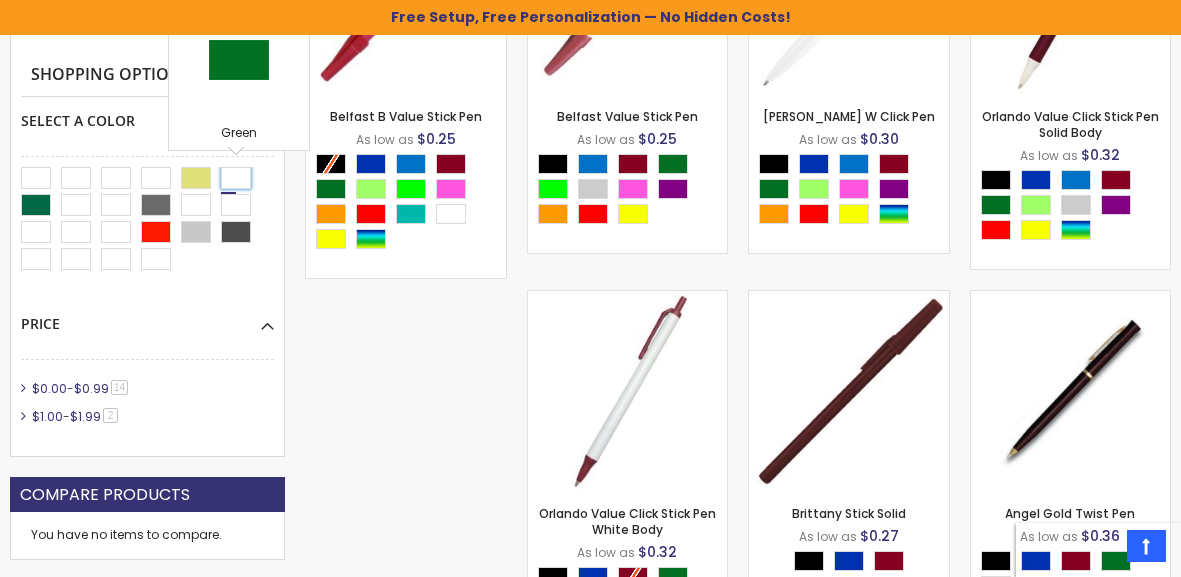 click at bounding box center (236, 178) 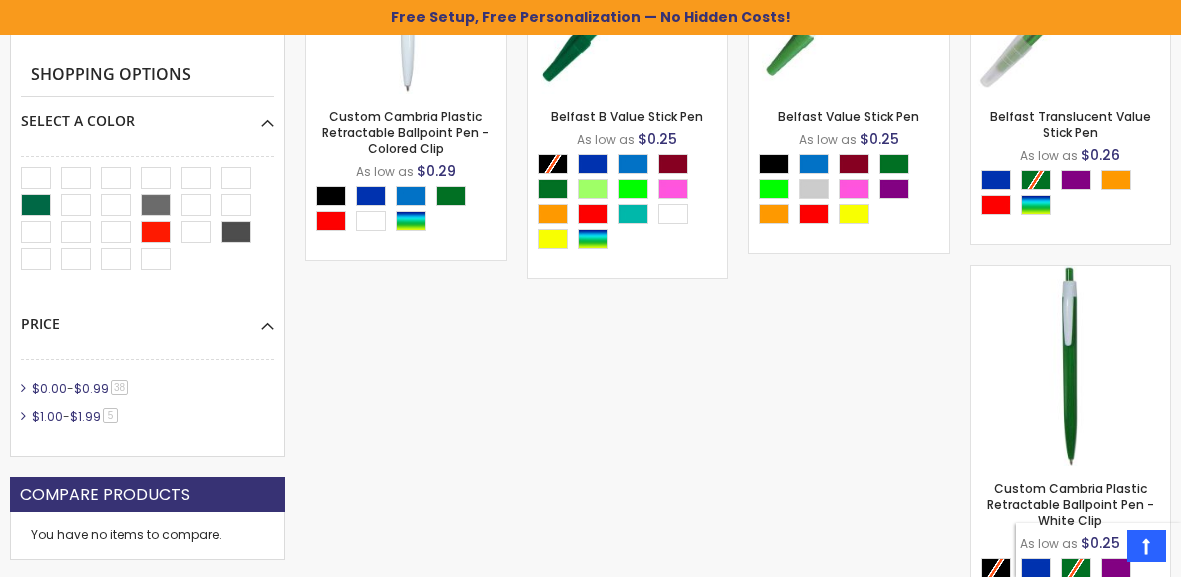 scroll, scrollTop: 820, scrollLeft: 0, axis: vertical 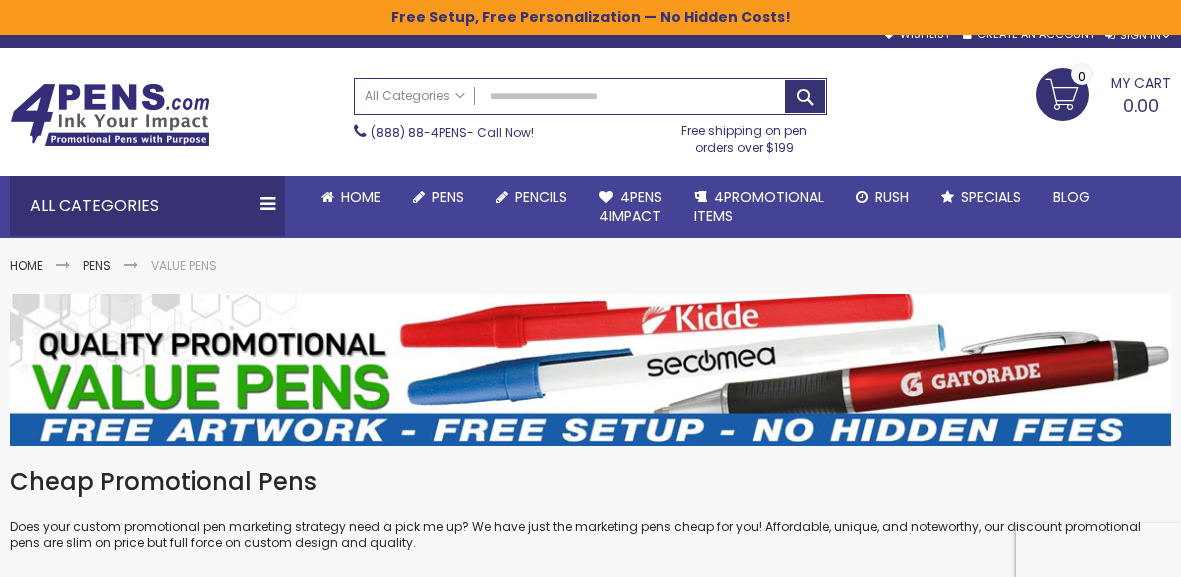 click on "Home
Pens
Value Pens" at bounding box center [590, 256] 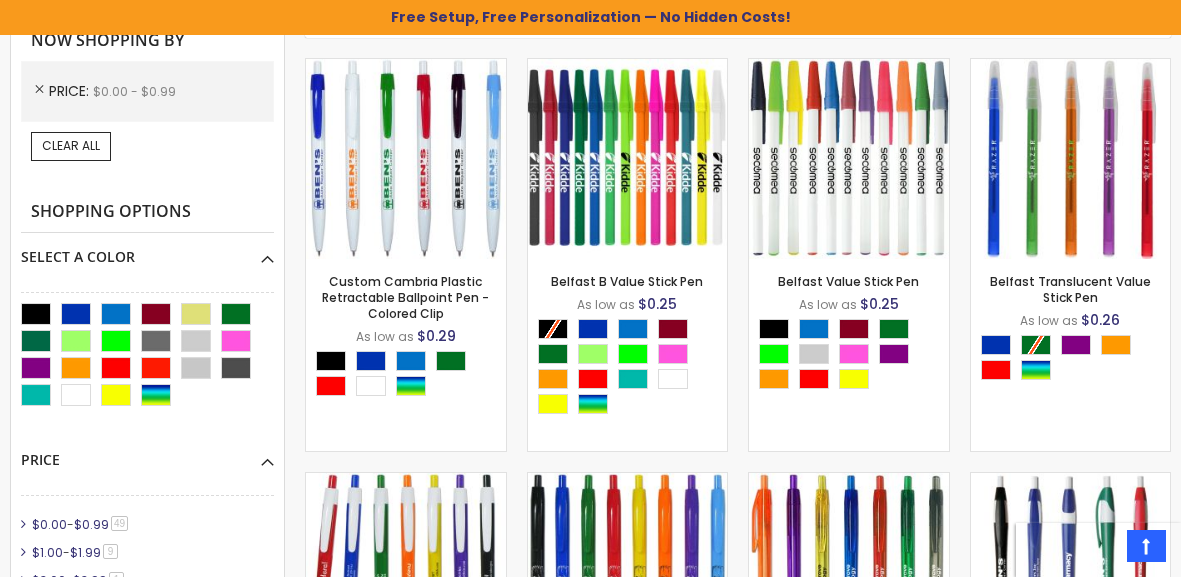 scroll, scrollTop: 639, scrollLeft: 0, axis: vertical 